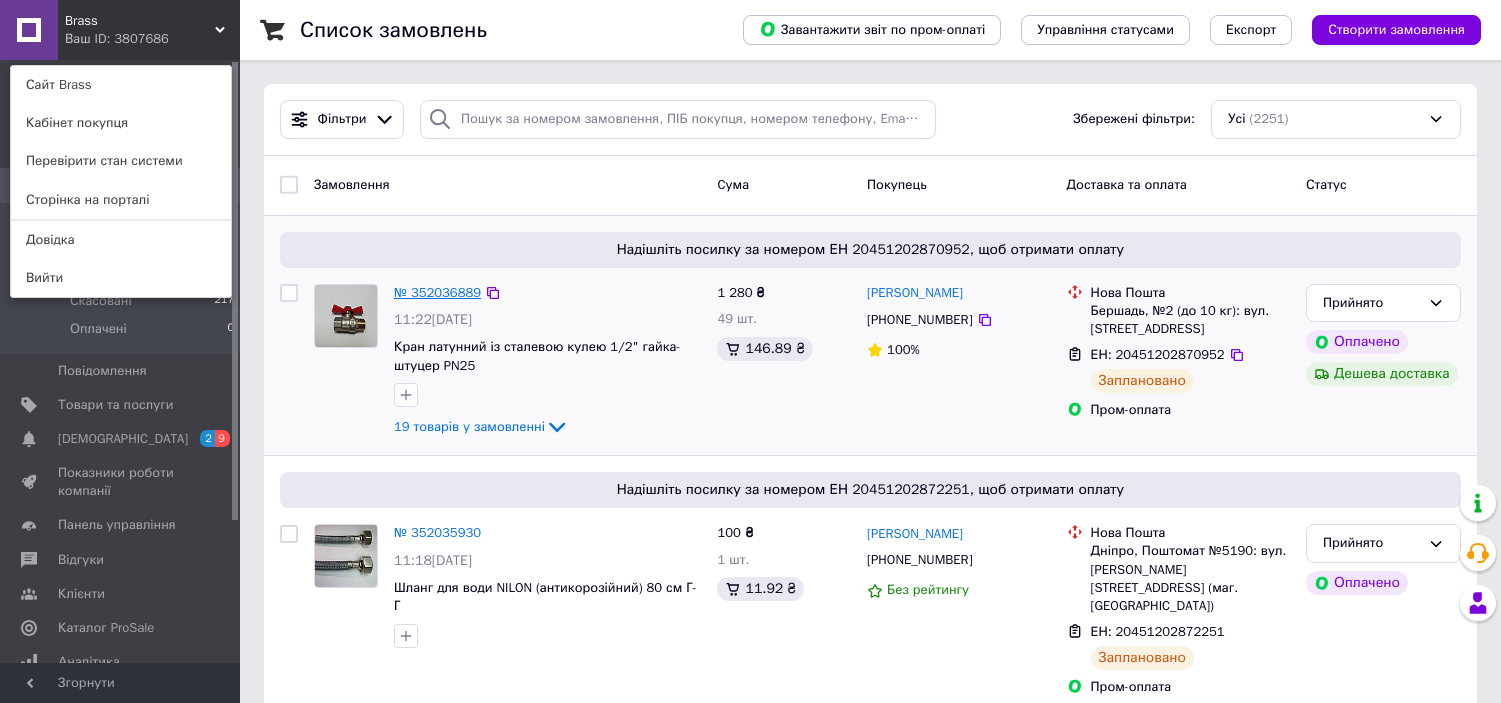 scroll, scrollTop: 0, scrollLeft: 0, axis: both 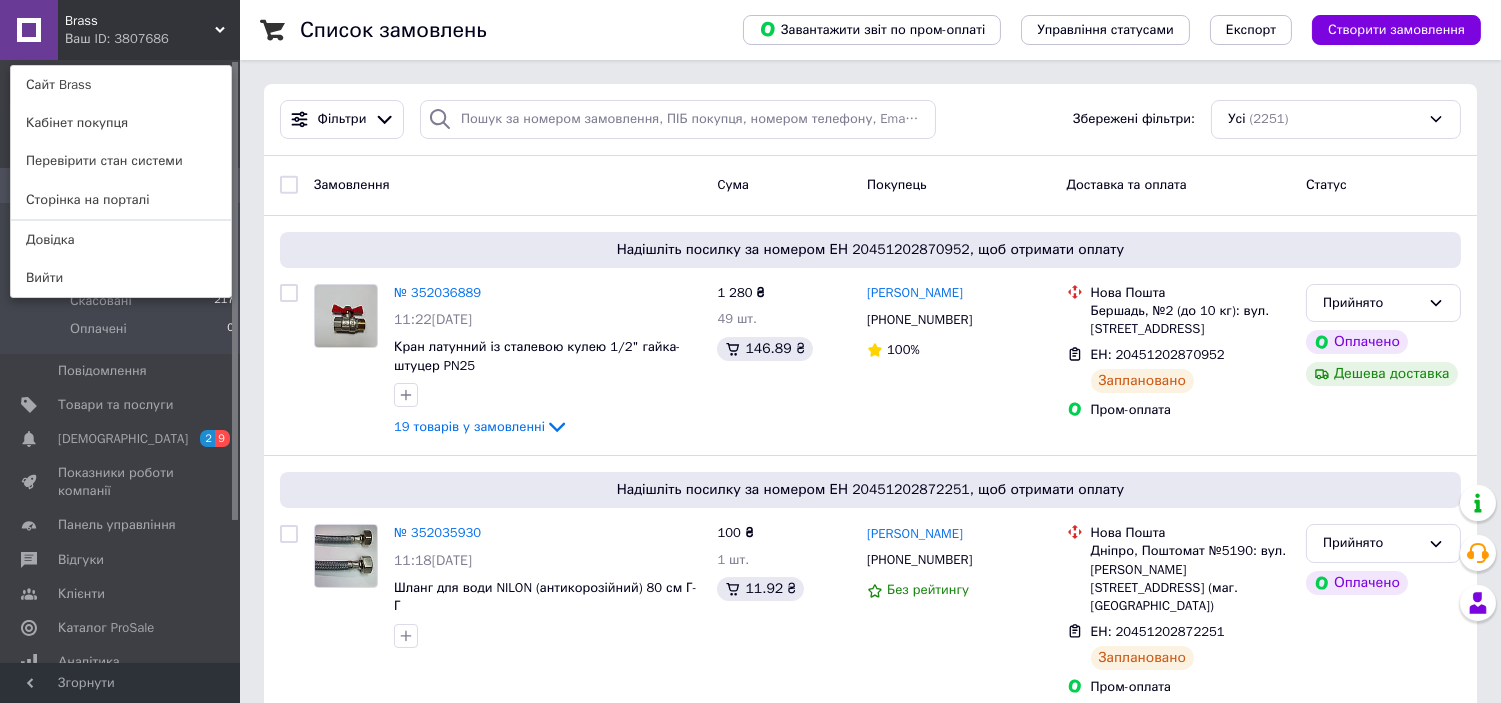 drag, startPoint x: 221, startPoint y: 25, endPoint x: 232, endPoint y: 37, distance: 16.27882 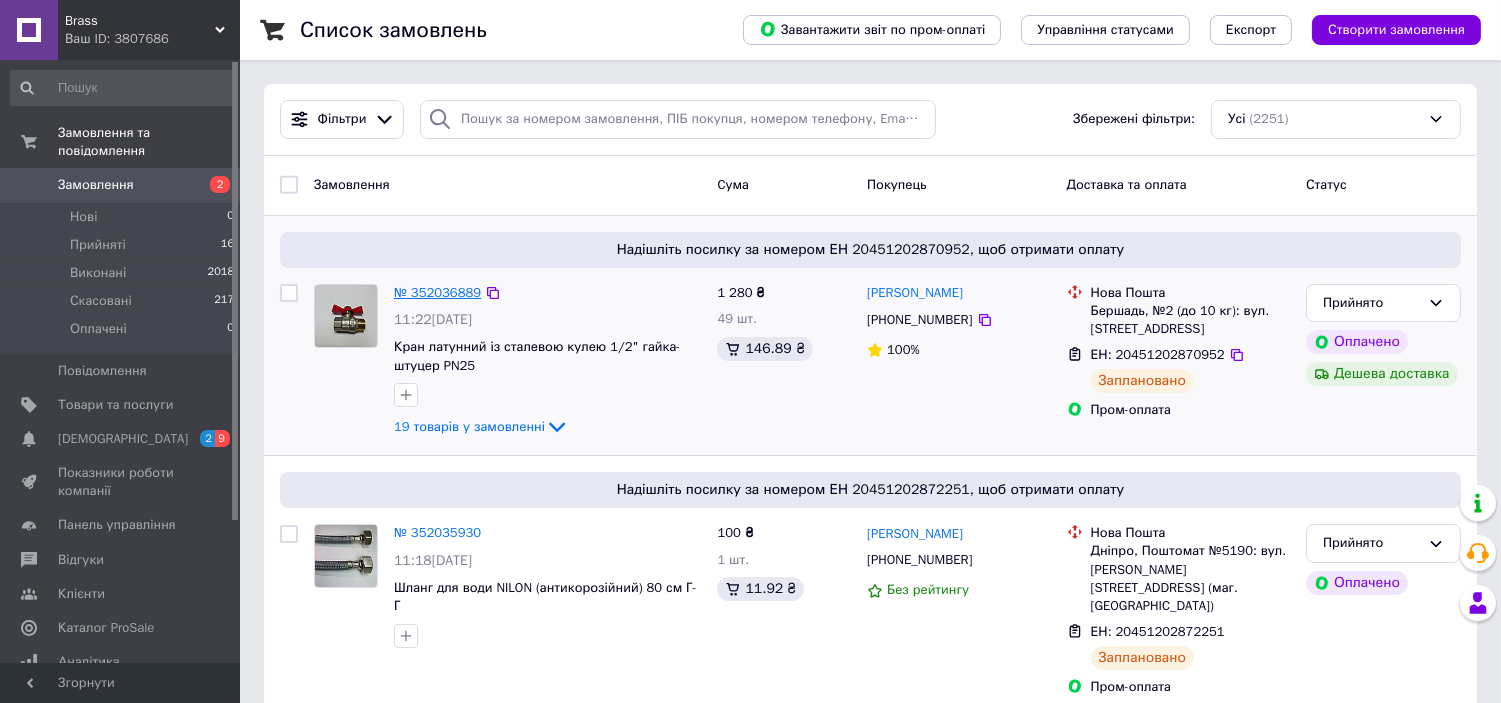 click on "№ 352036889" at bounding box center [437, 292] 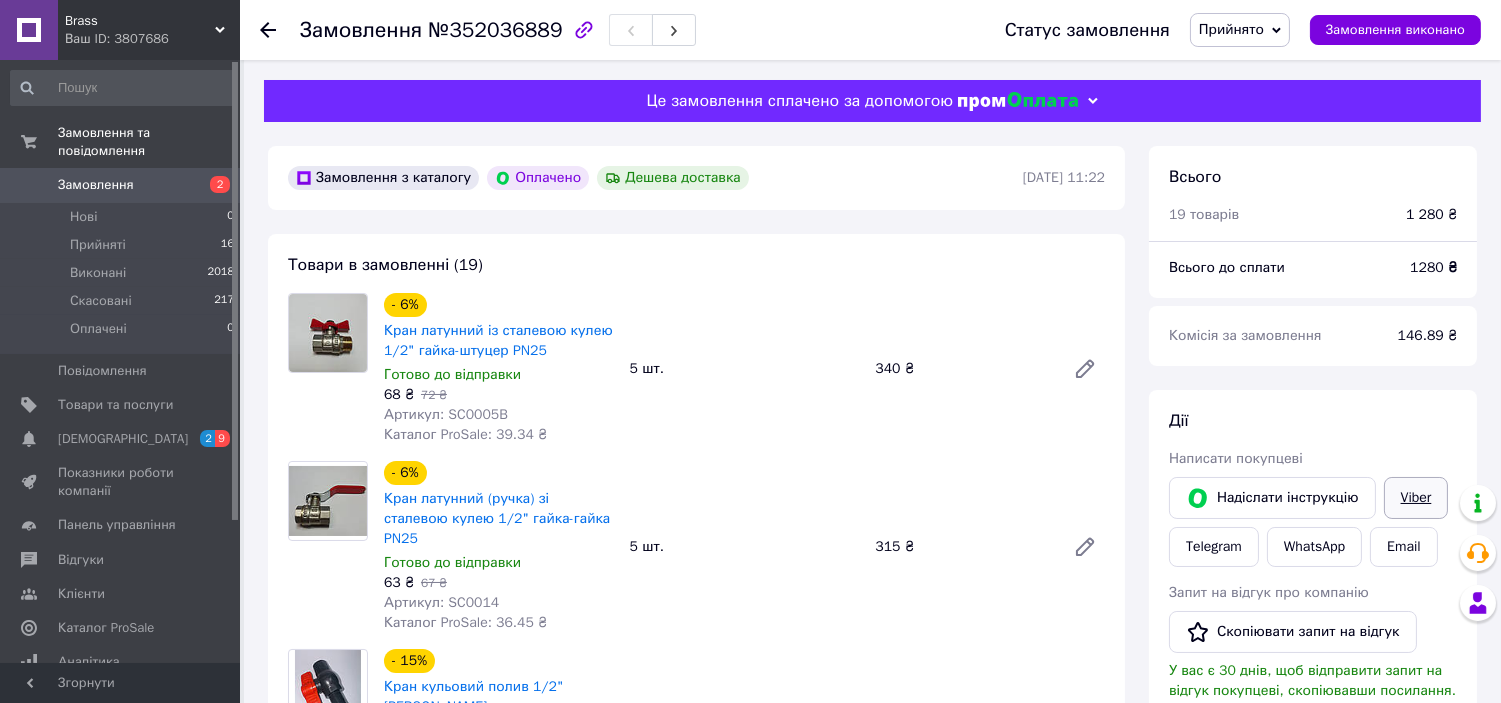 click on "Viber" at bounding box center [1416, 498] 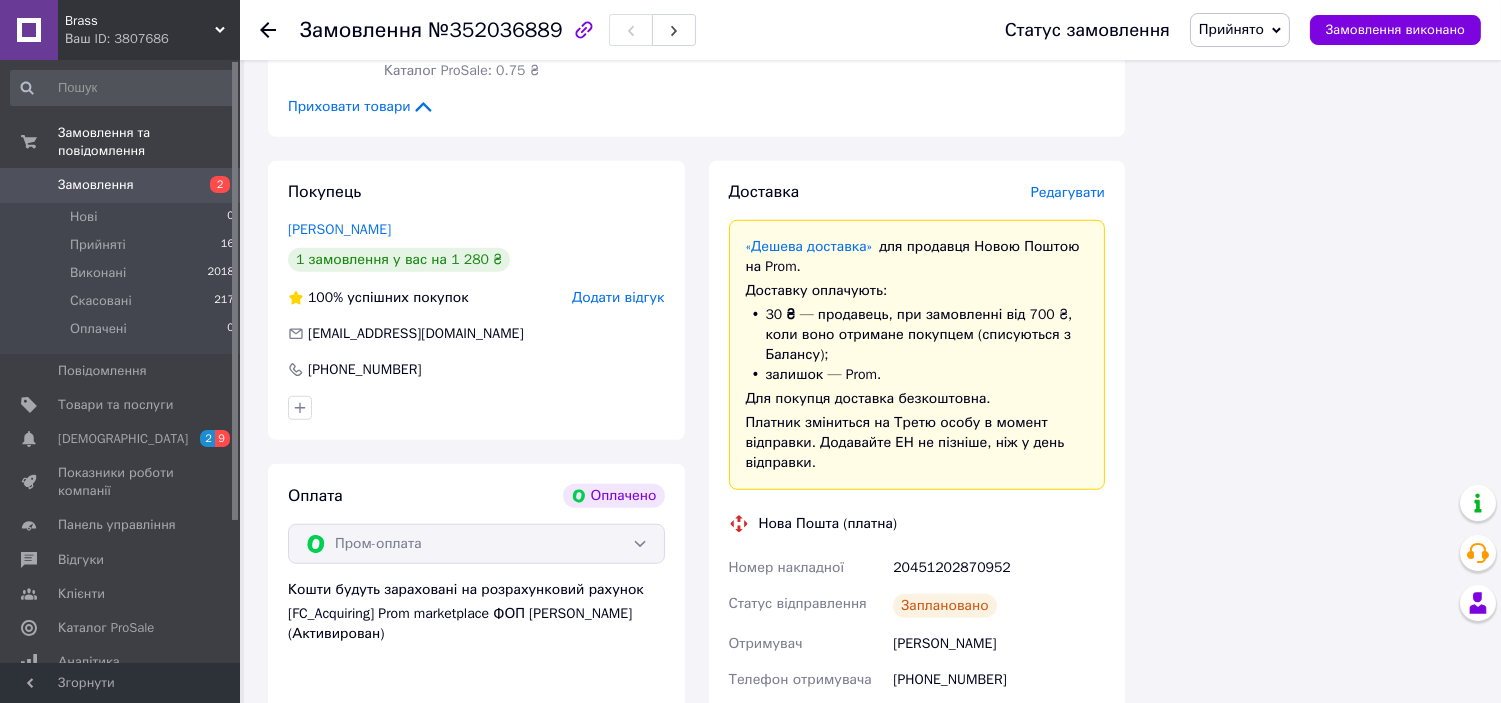 scroll, scrollTop: 3111, scrollLeft: 0, axis: vertical 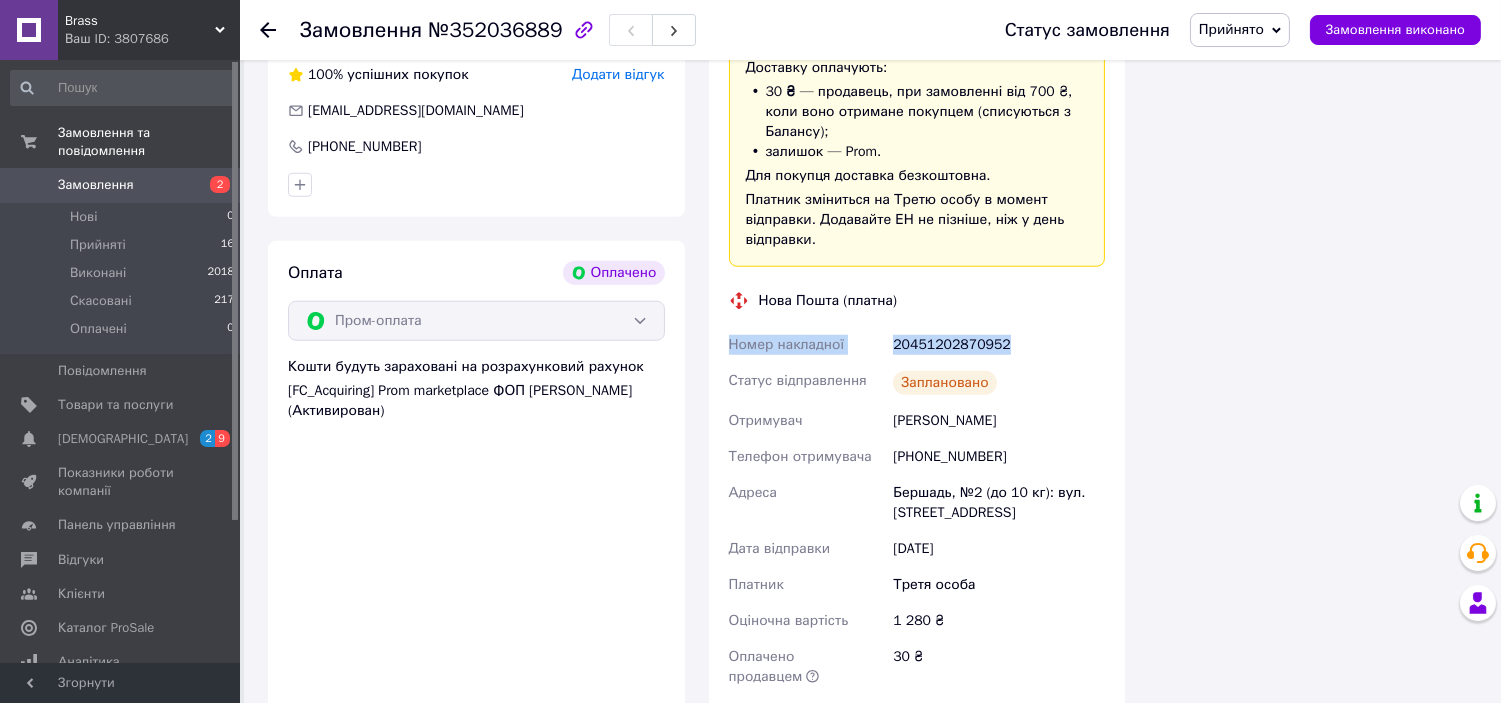 drag, startPoint x: 727, startPoint y: 240, endPoint x: 1034, endPoint y: 241, distance: 307.00162 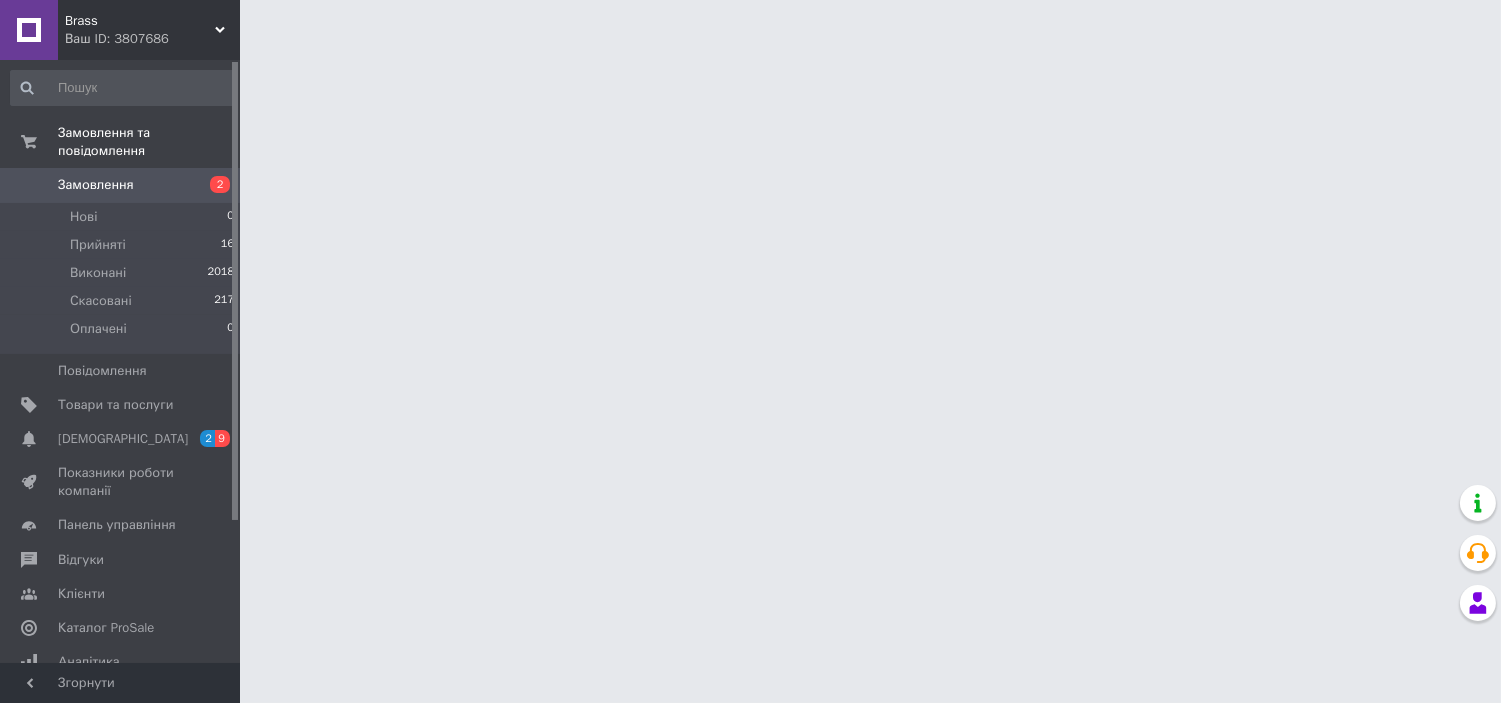 scroll, scrollTop: 0, scrollLeft: 0, axis: both 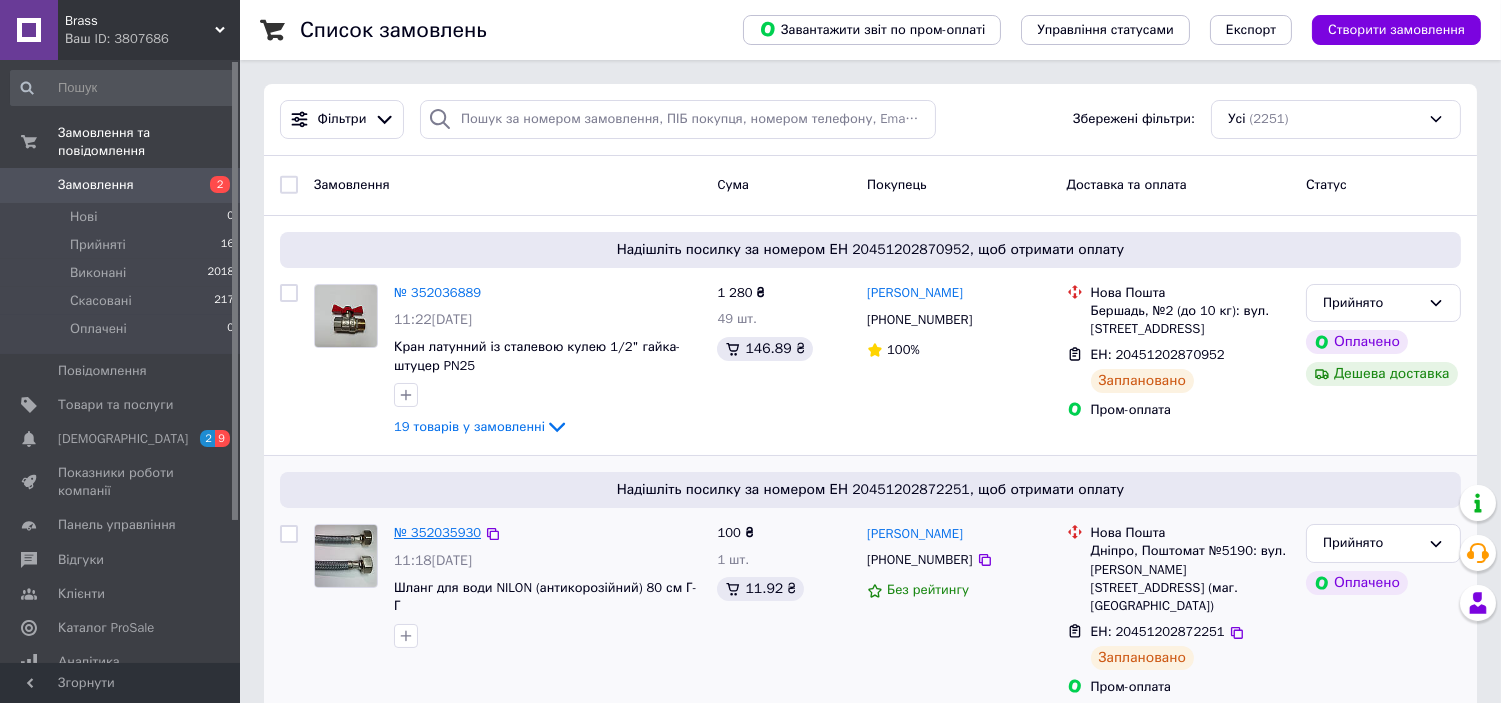 click on "№ 352035930" at bounding box center (437, 532) 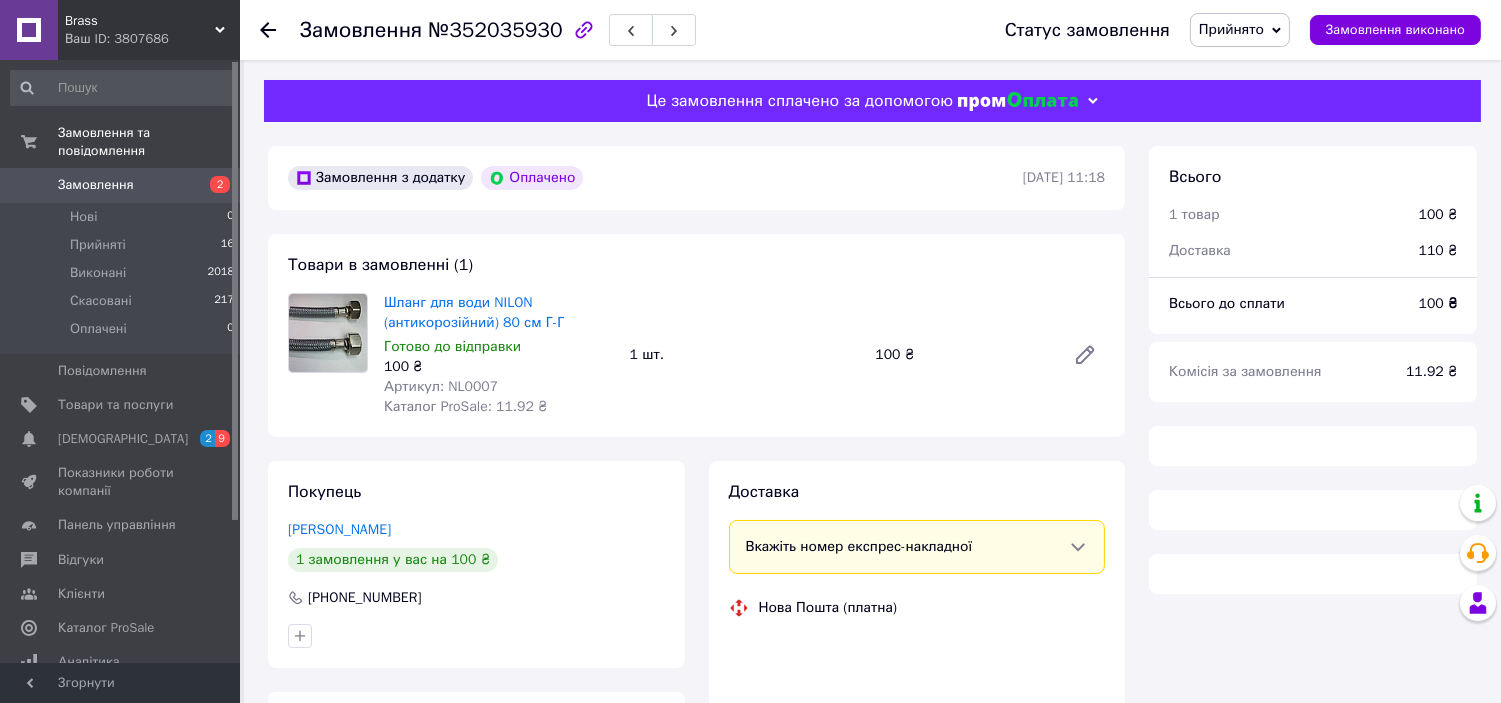 scroll, scrollTop: 333, scrollLeft: 0, axis: vertical 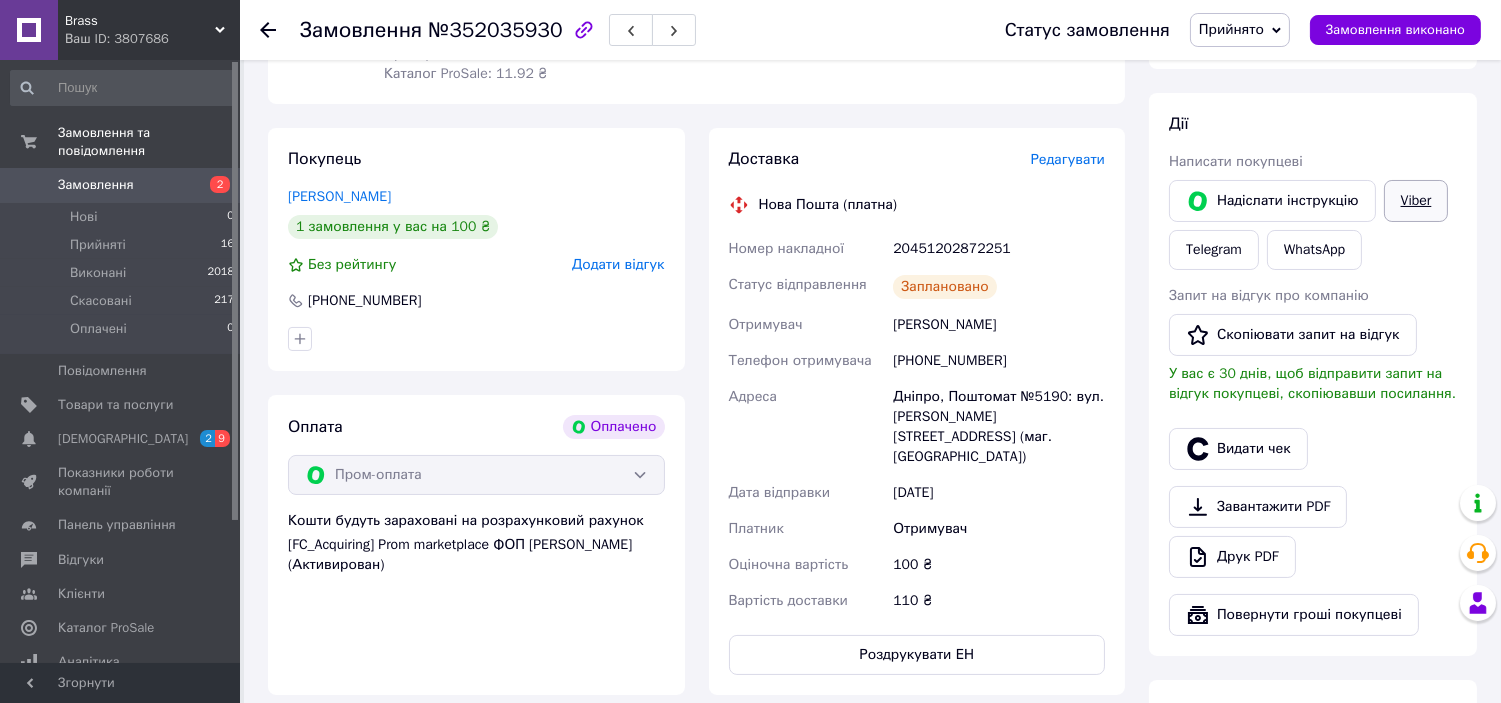 click on "Viber" at bounding box center [1416, 201] 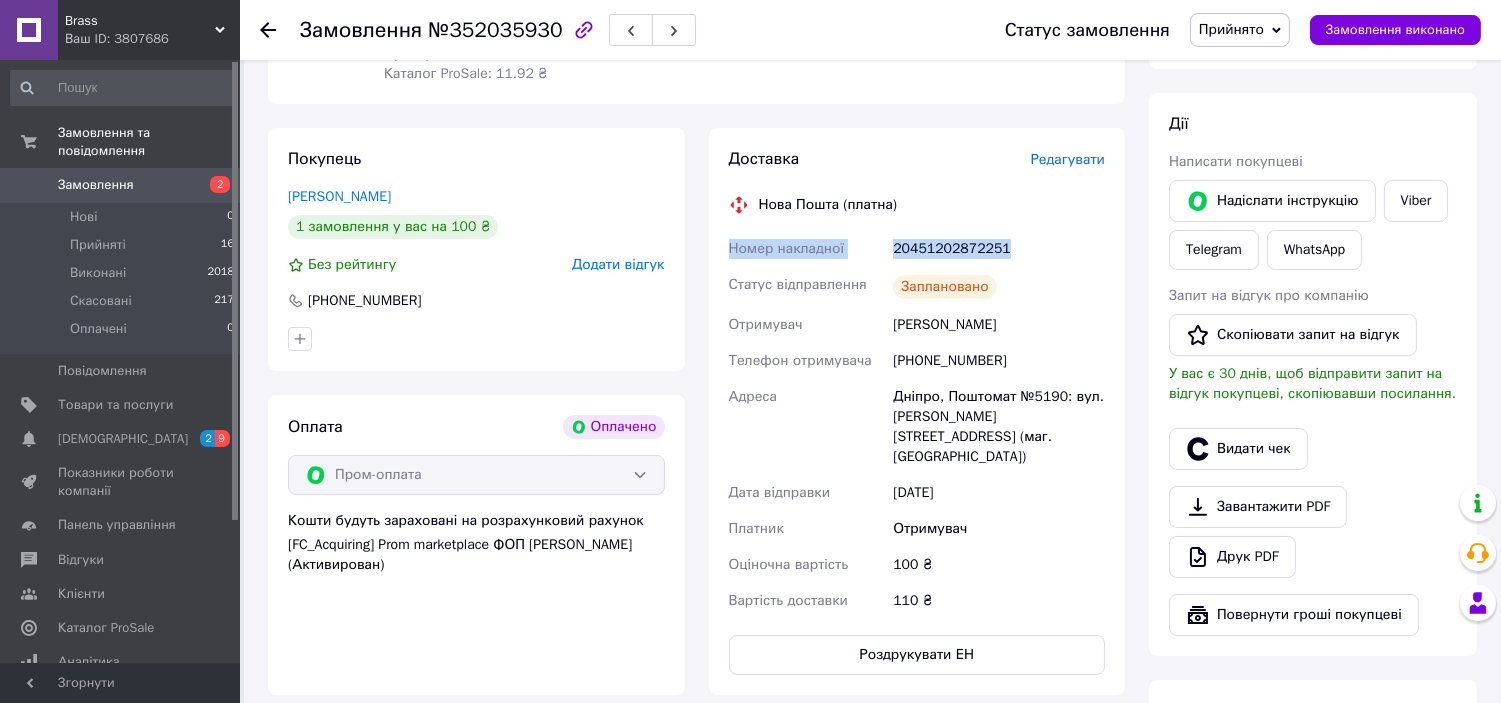 drag, startPoint x: 721, startPoint y: 245, endPoint x: 1033, endPoint y: 243, distance: 312.0064 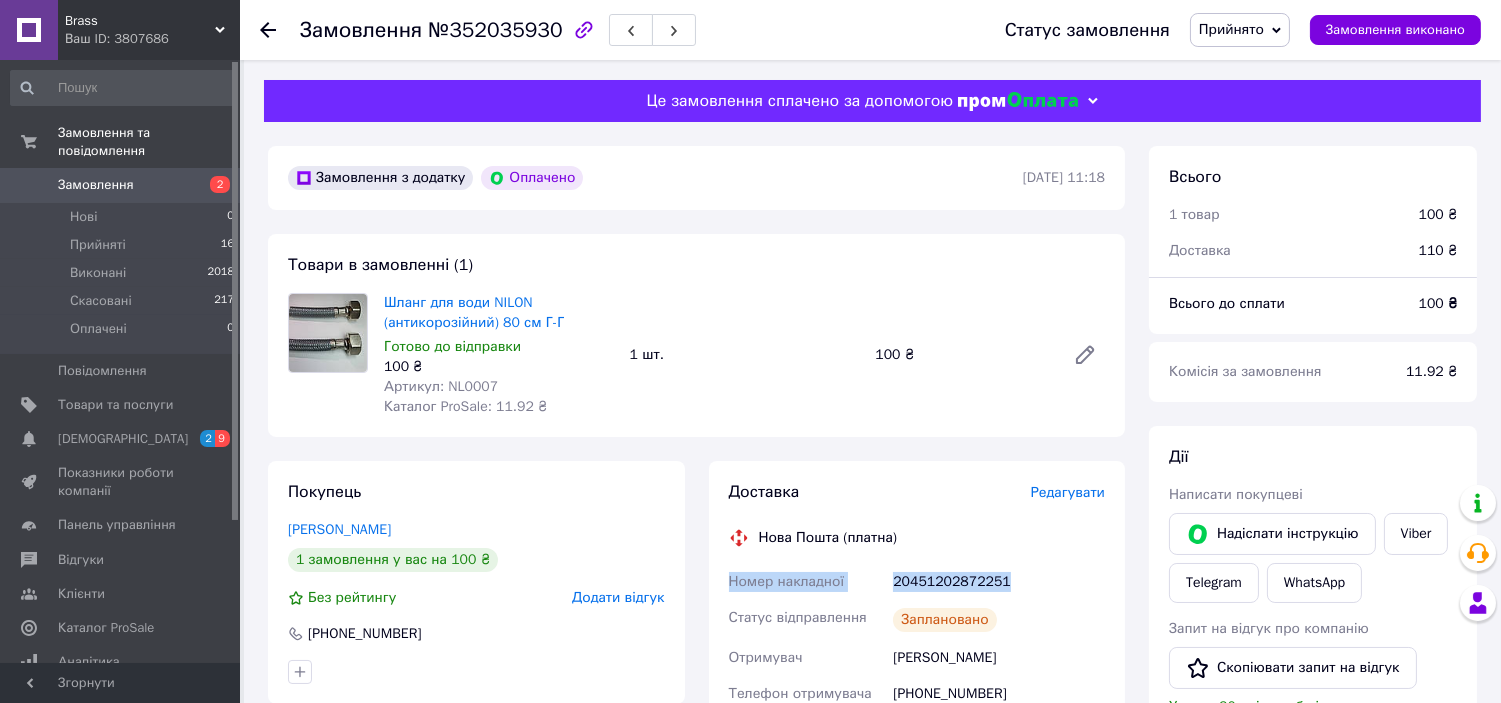 scroll, scrollTop: 333, scrollLeft: 0, axis: vertical 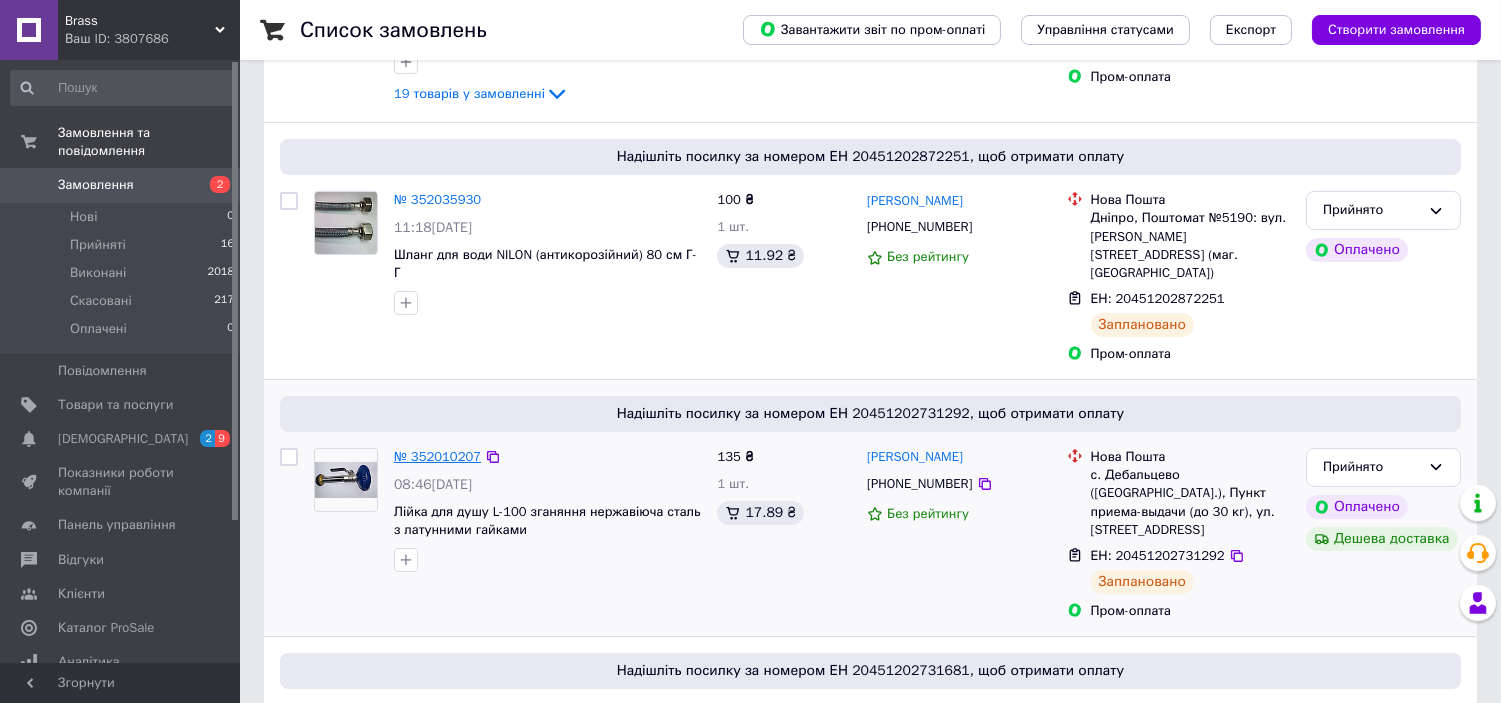 click on "№ 352010207" at bounding box center (437, 456) 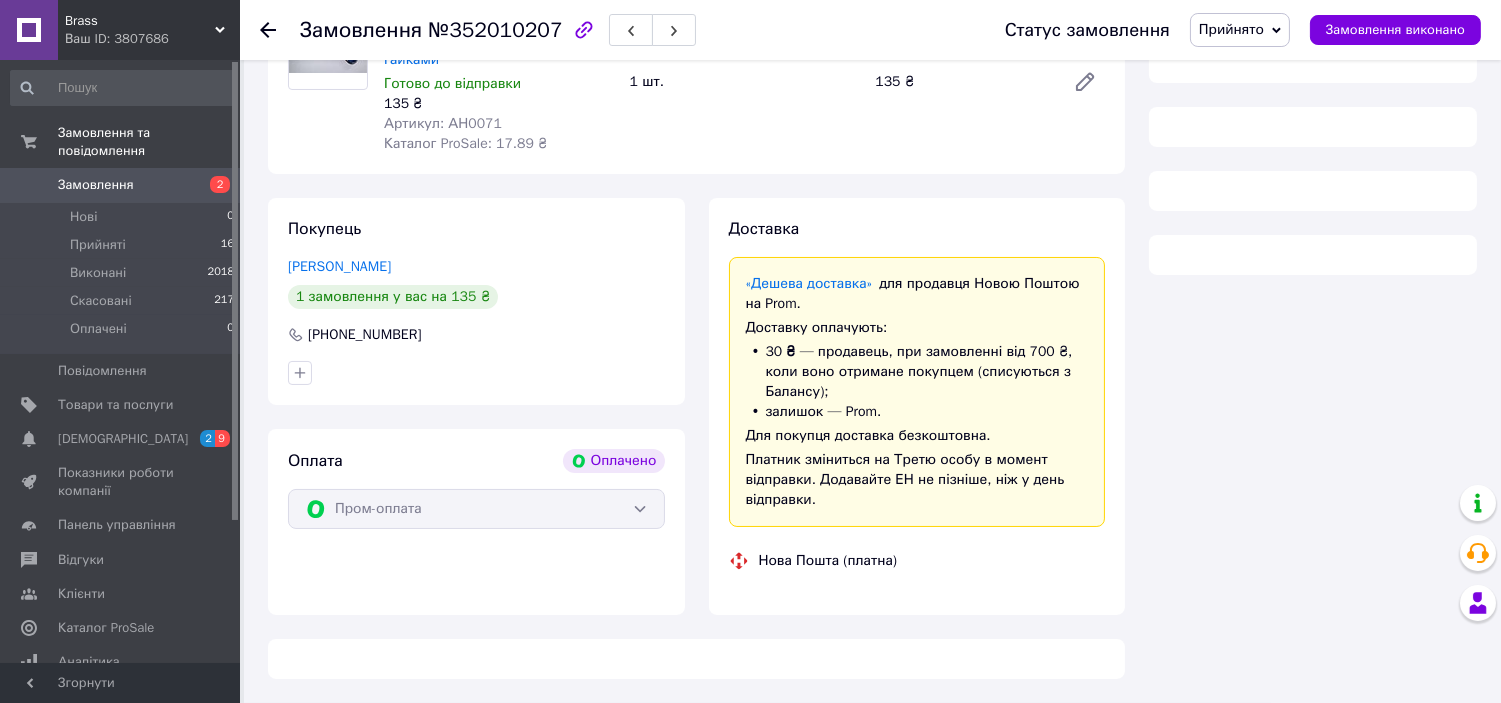 scroll, scrollTop: 333, scrollLeft: 0, axis: vertical 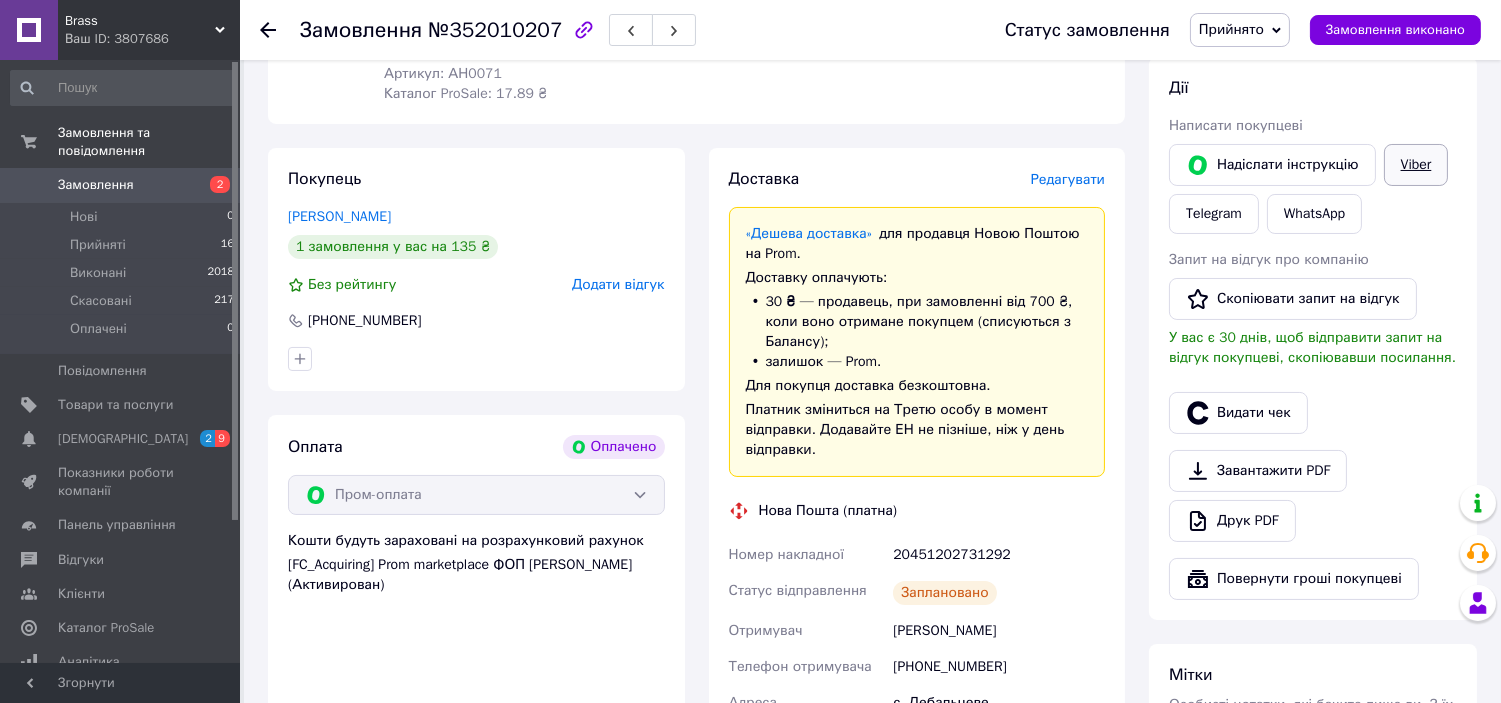click on "Viber" at bounding box center [1416, 165] 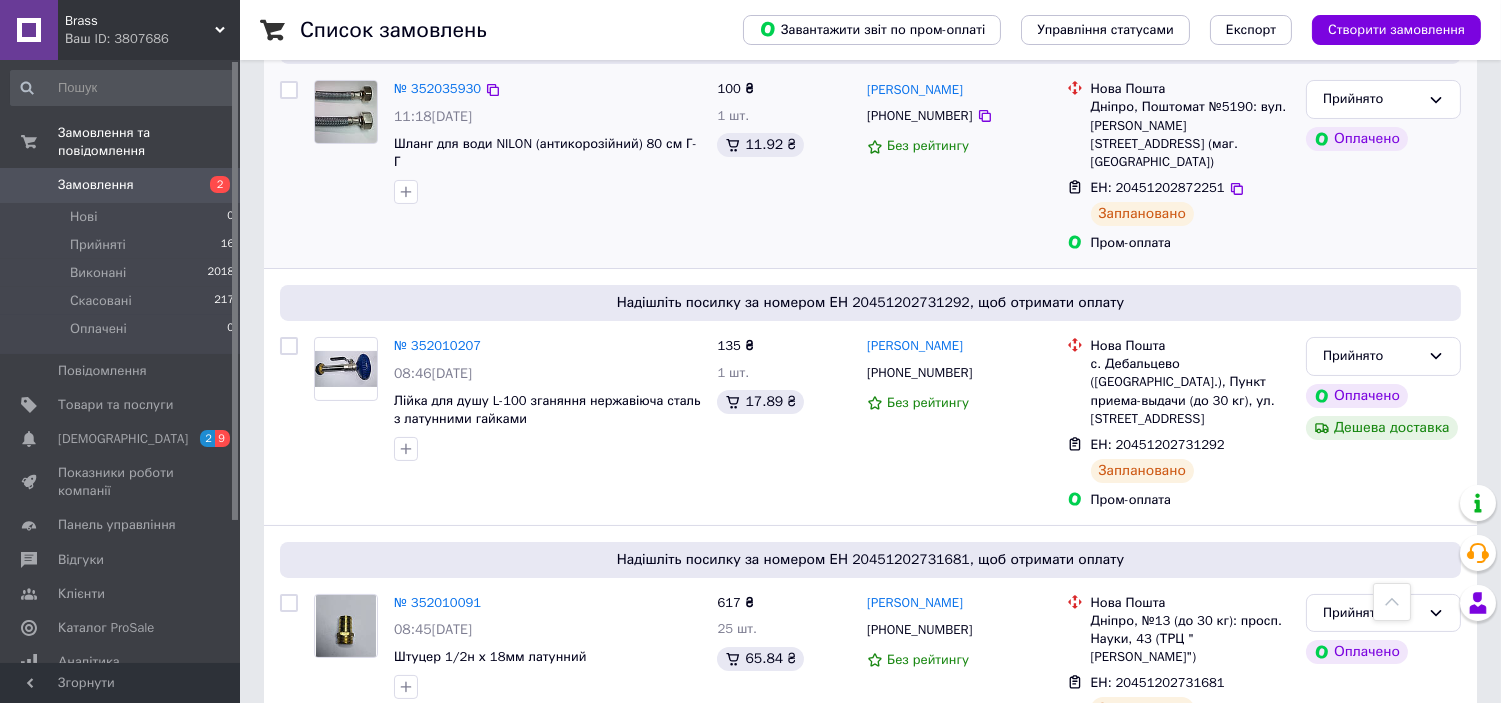 scroll, scrollTop: 555, scrollLeft: 0, axis: vertical 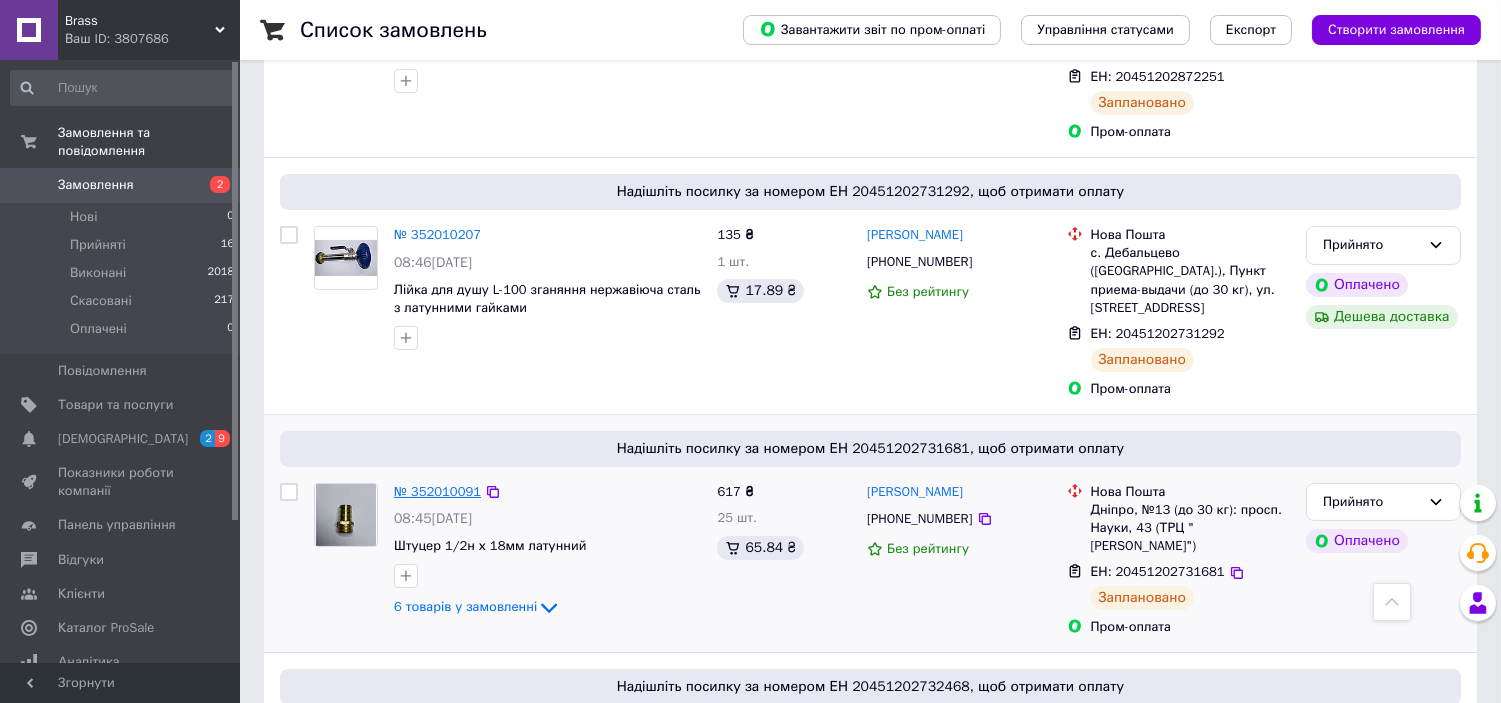 click on "№ 352010091" at bounding box center [437, 492] 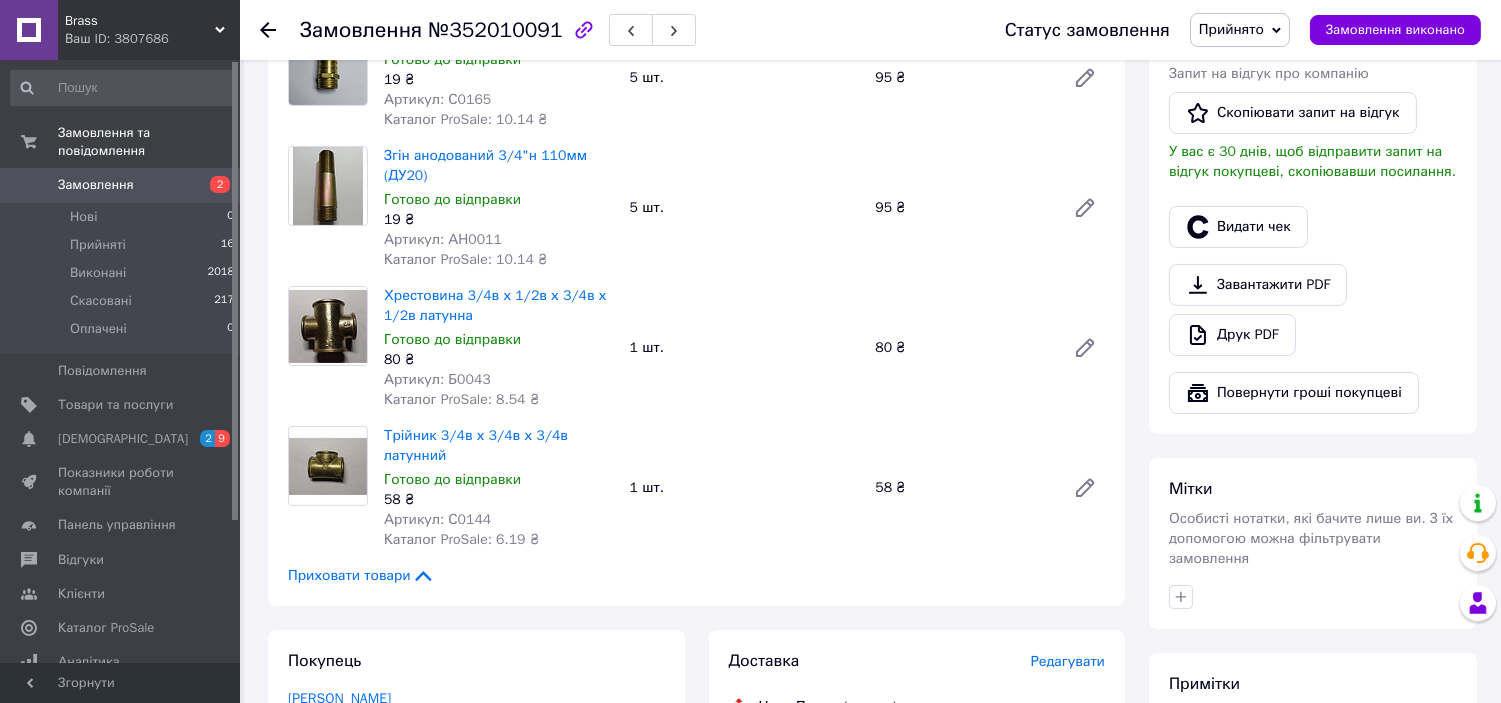 scroll, scrollTop: 444, scrollLeft: 0, axis: vertical 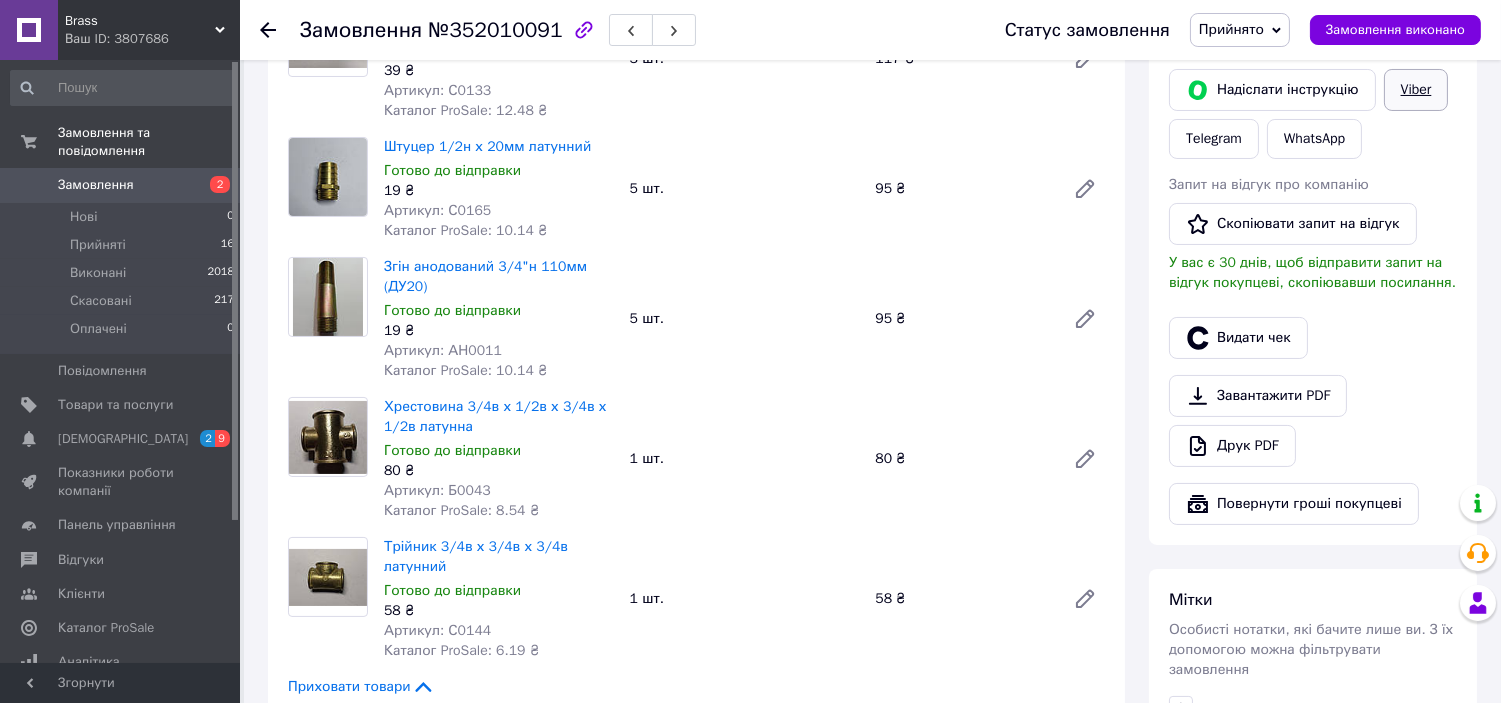 click on "Viber" at bounding box center (1416, 90) 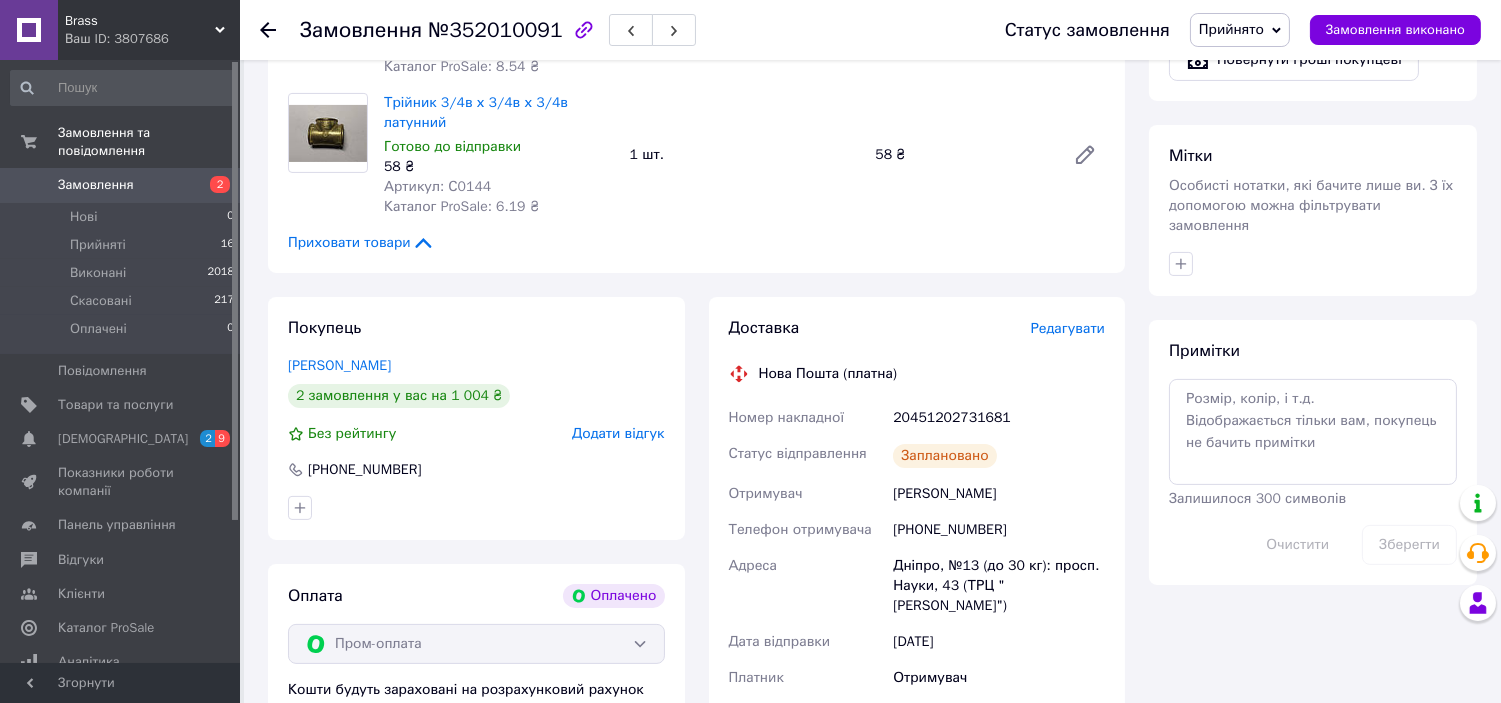 scroll, scrollTop: 1000, scrollLeft: 0, axis: vertical 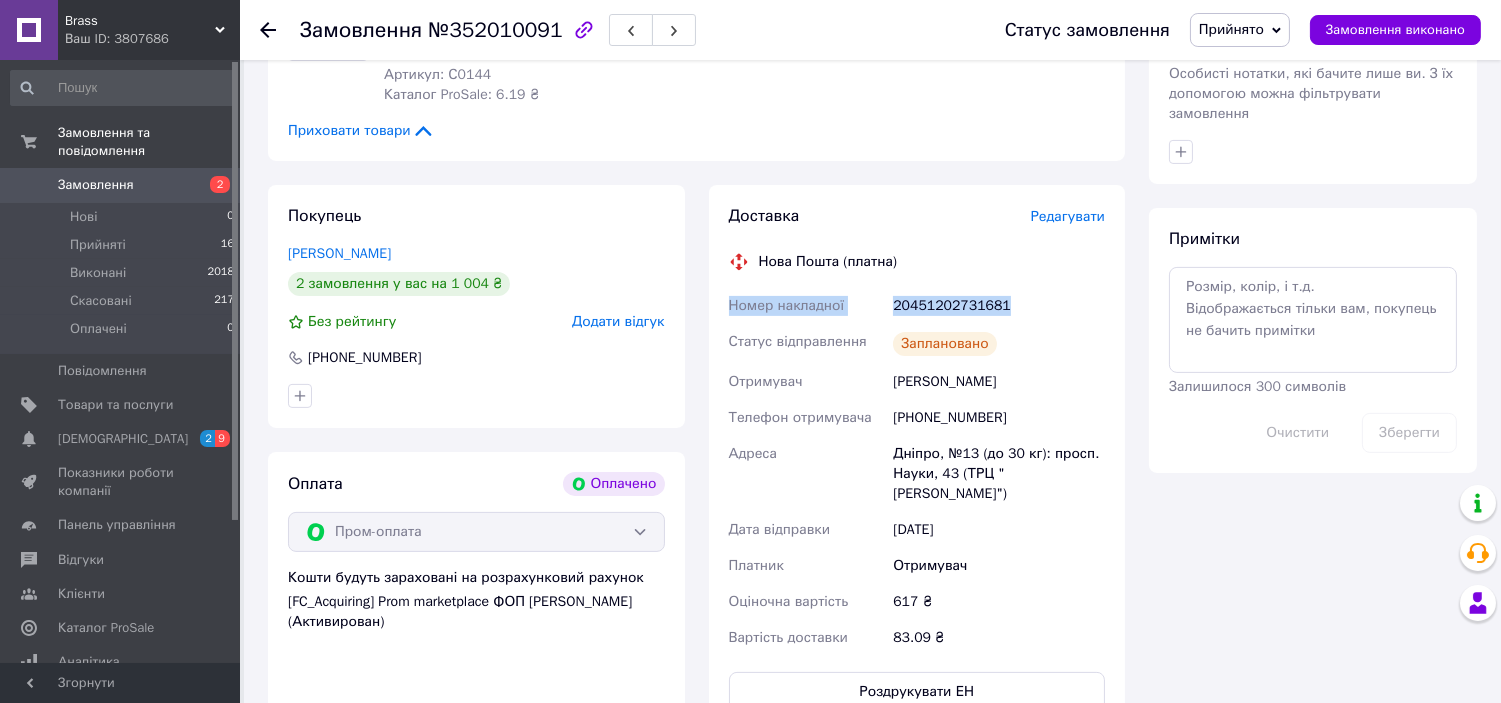 drag, startPoint x: 724, startPoint y: 260, endPoint x: 1005, endPoint y: 254, distance: 281.06406 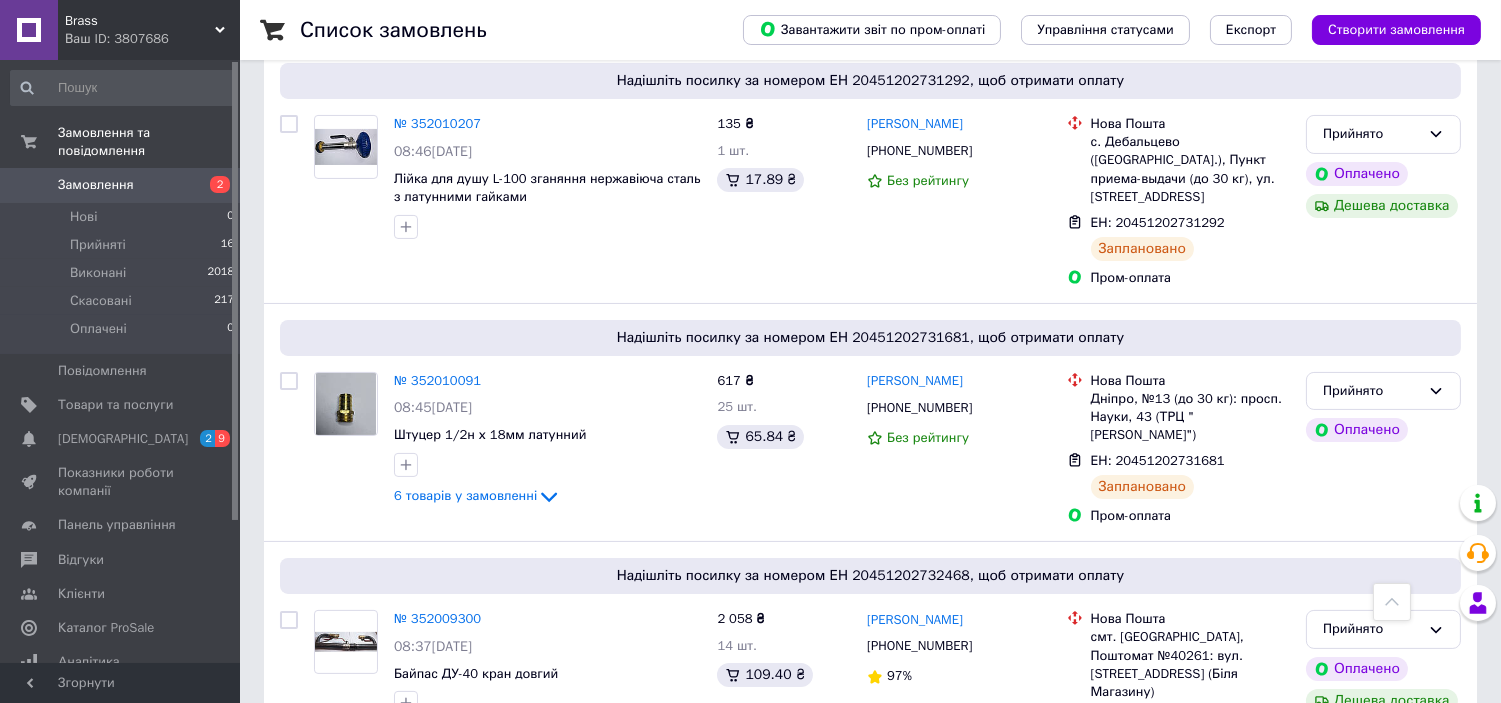 scroll, scrollTop: 777, scrollLeft: 0, axis: vertical 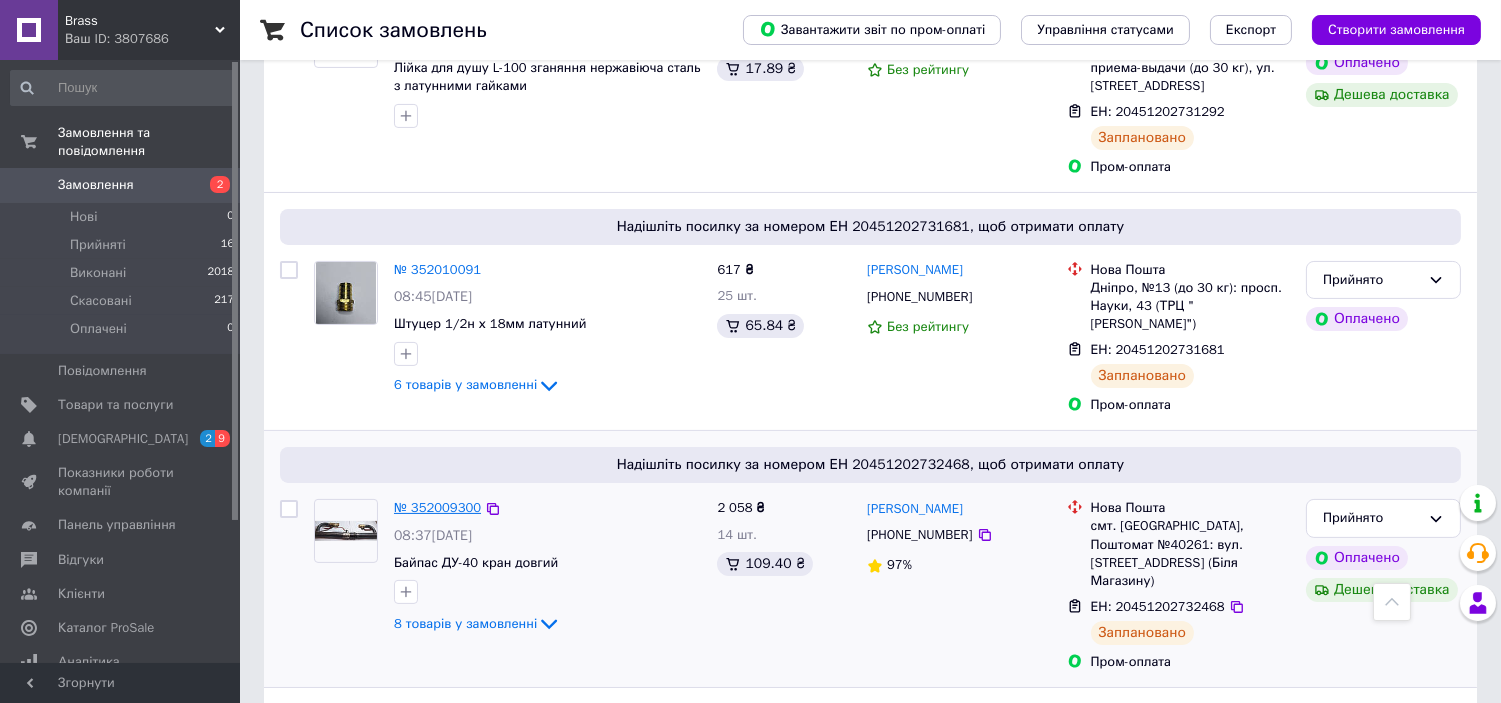 click on "№ 352009300" at bounding box center [437, 507] 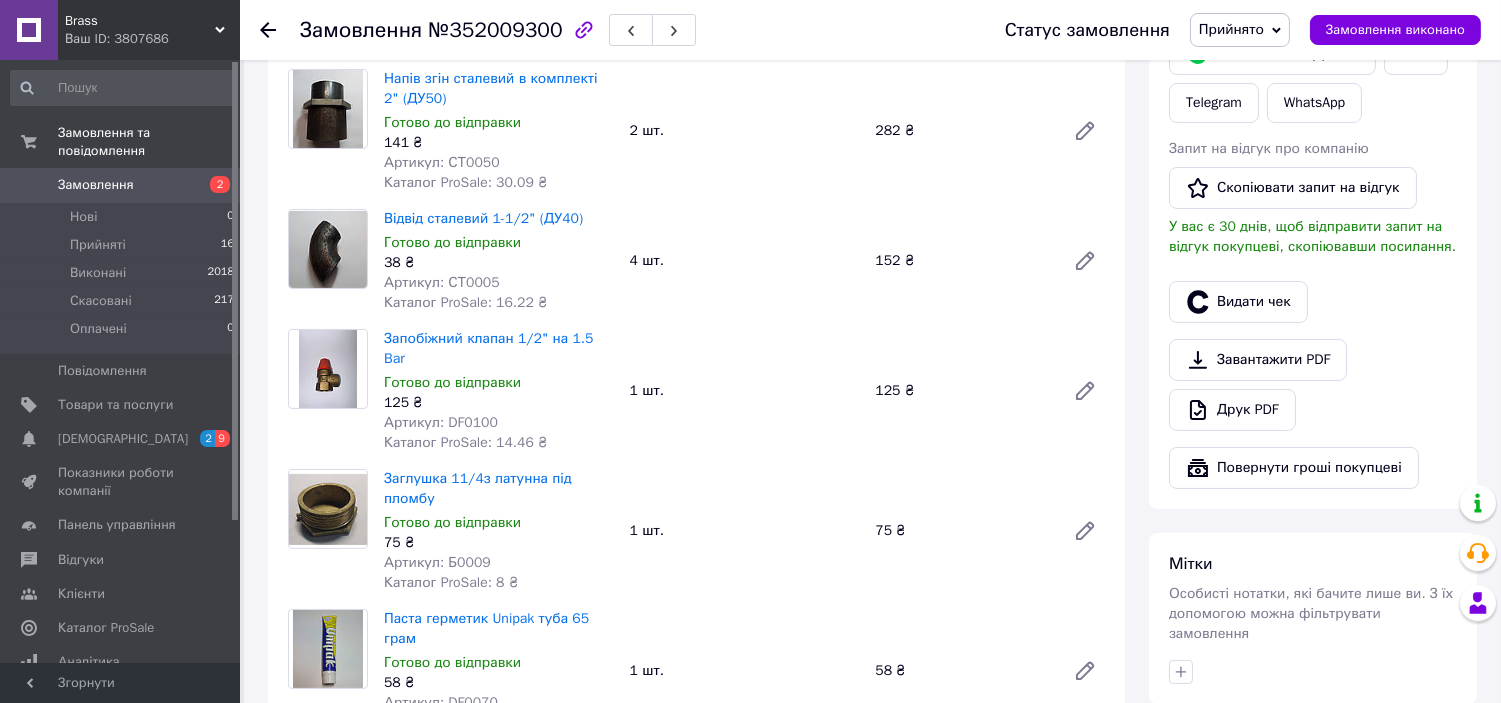 scroll, scrollTop: 333, scrollLeft: 0, axis: vertical 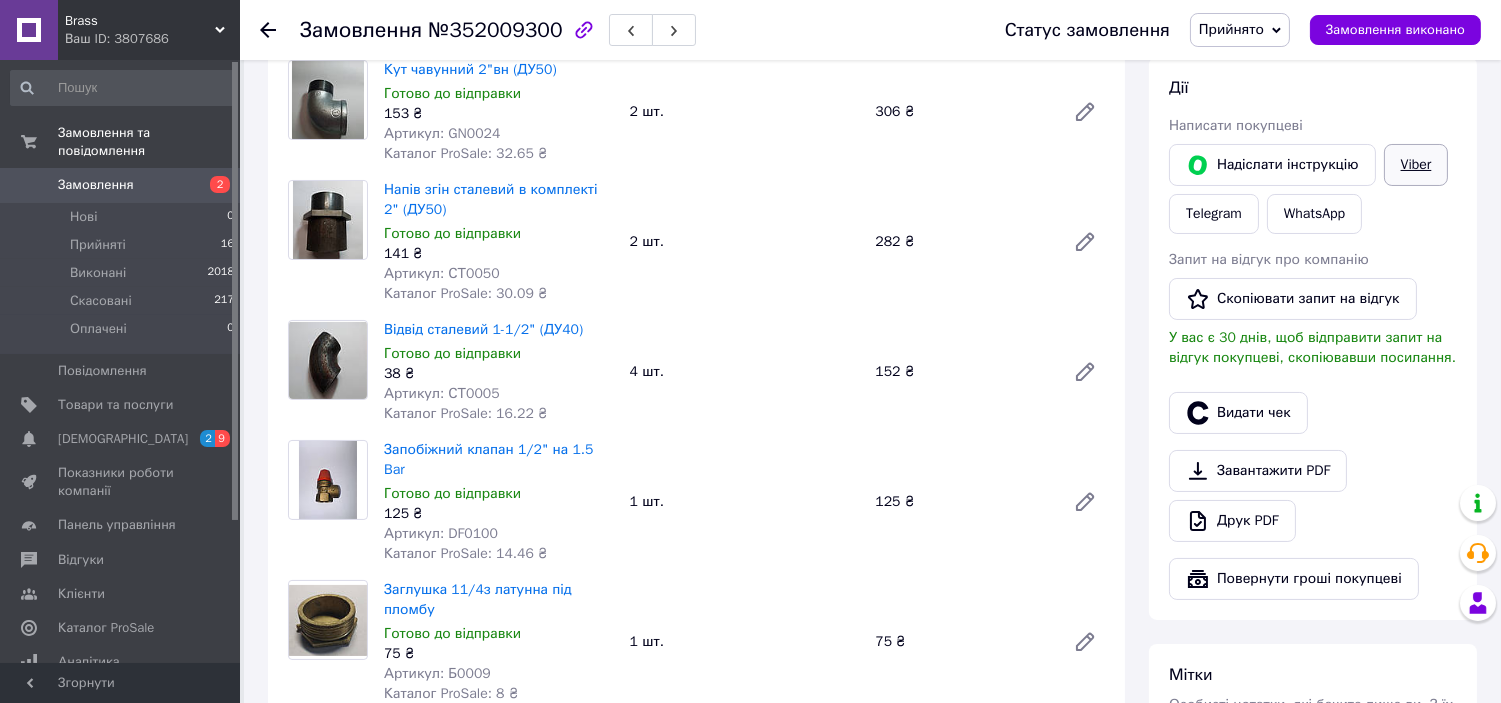 click on "Viber" at bounding box center [1416, 165] 